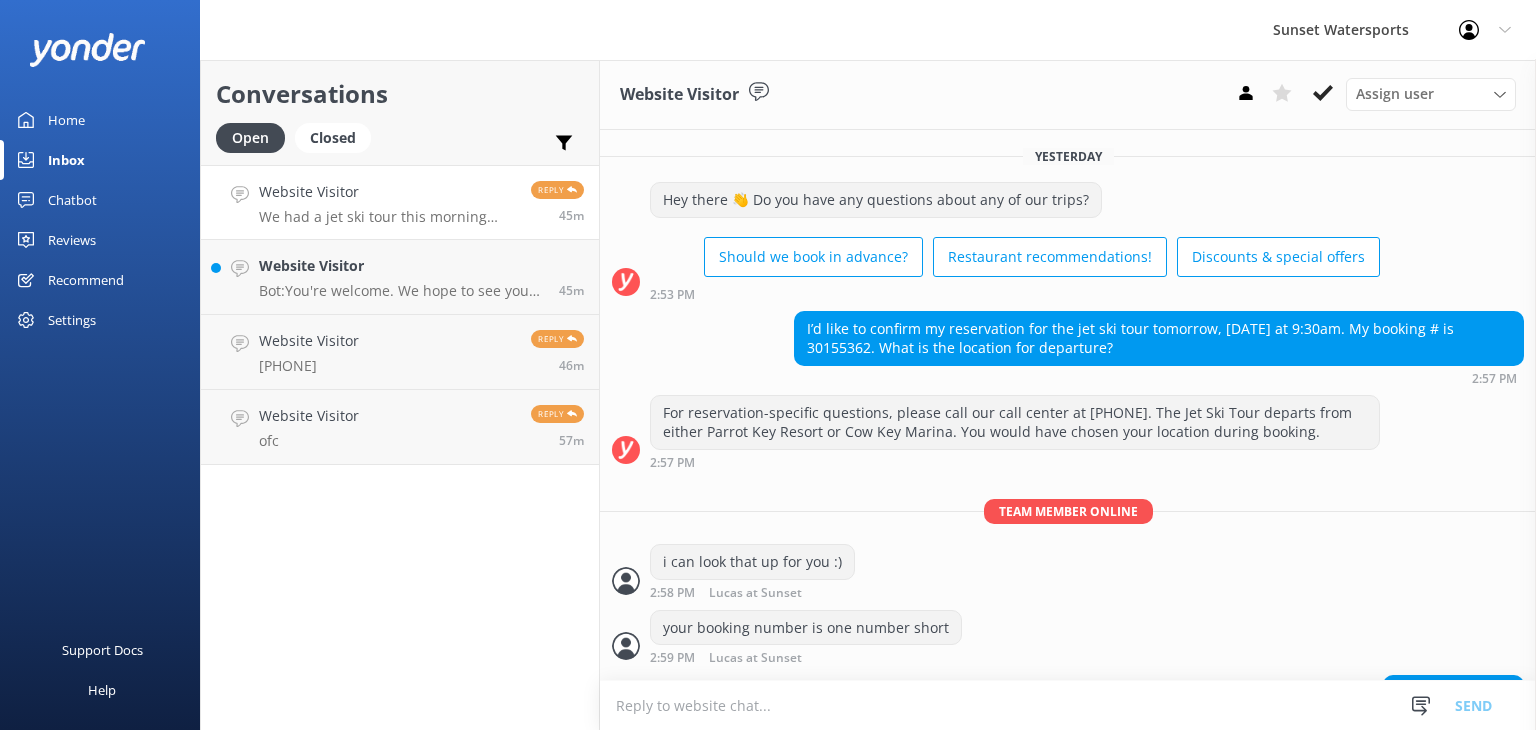 scroll, scrollTop: 0, scrollLeft: 0, axis: both 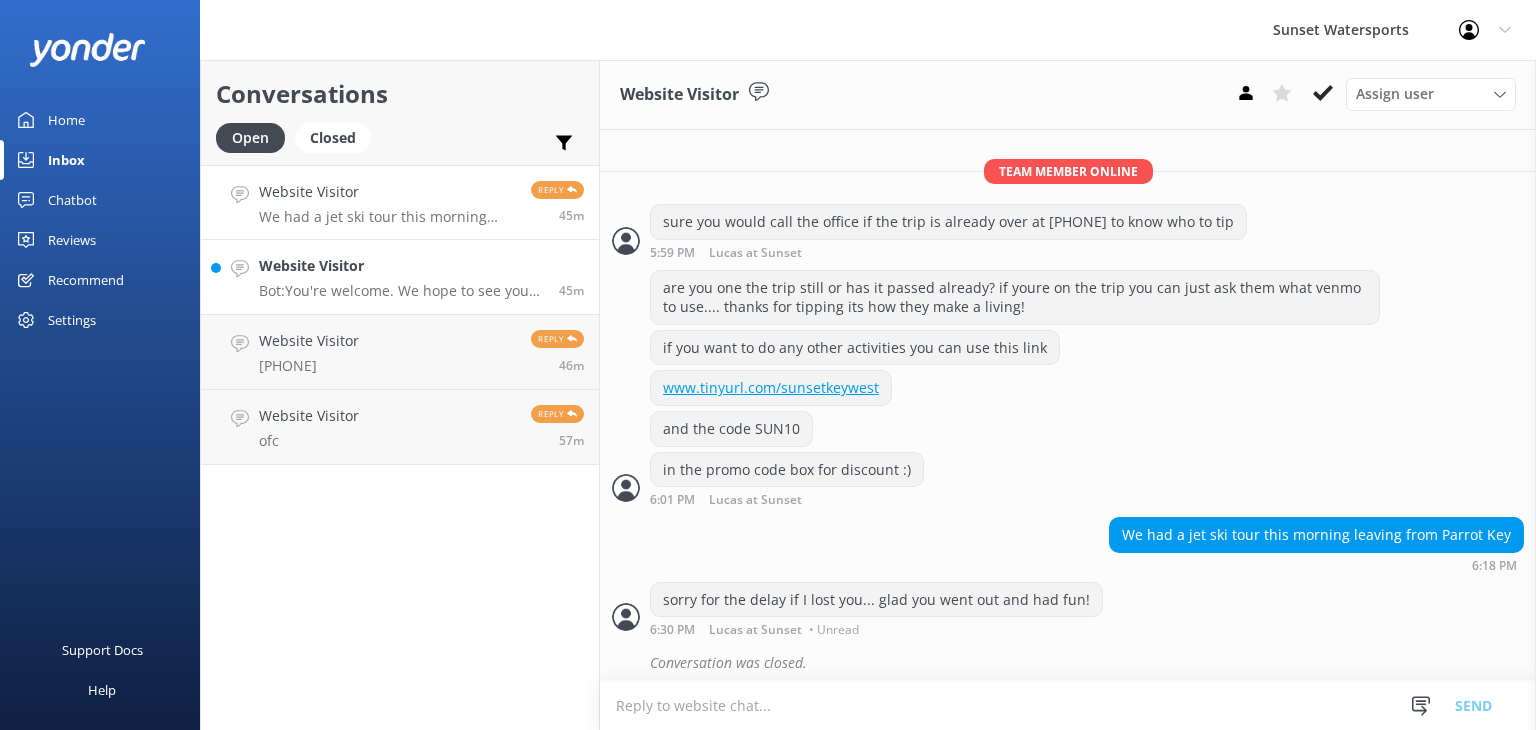 click on "Website Visitor" at bounding box center (401, 266) 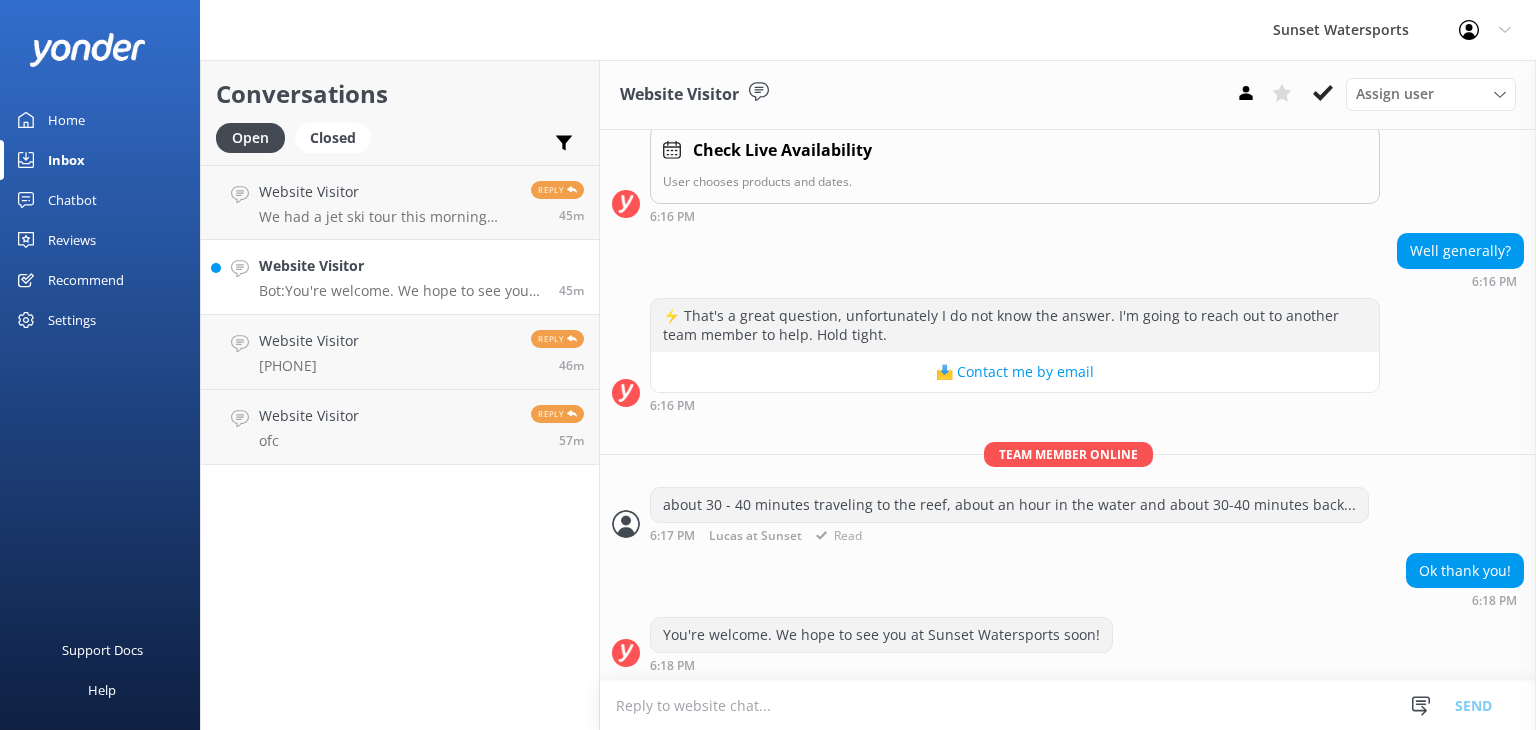 scroll, scrollTop: 351, scrollLeft: 0, axis: vertical 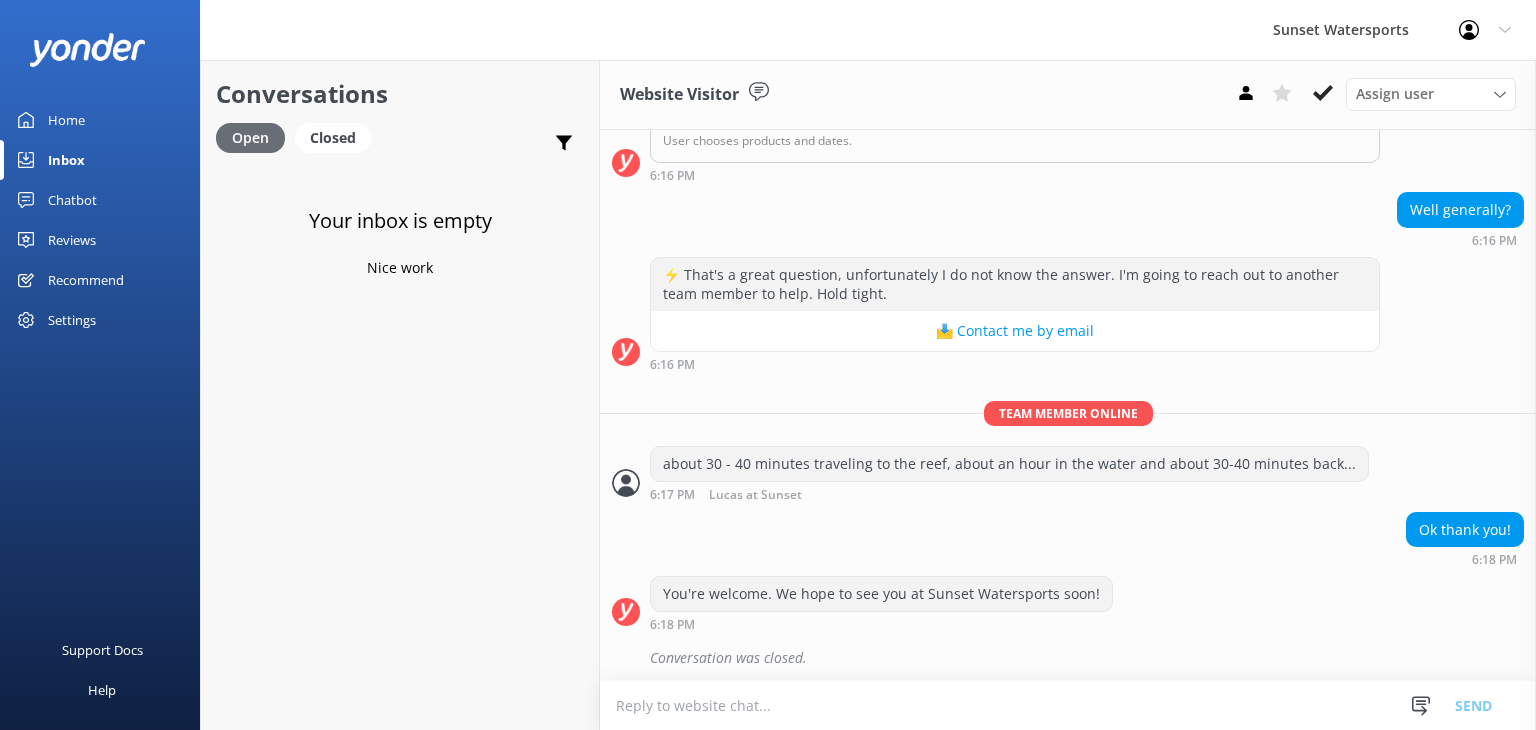 click on "Open" at bounding box center (250, 138) 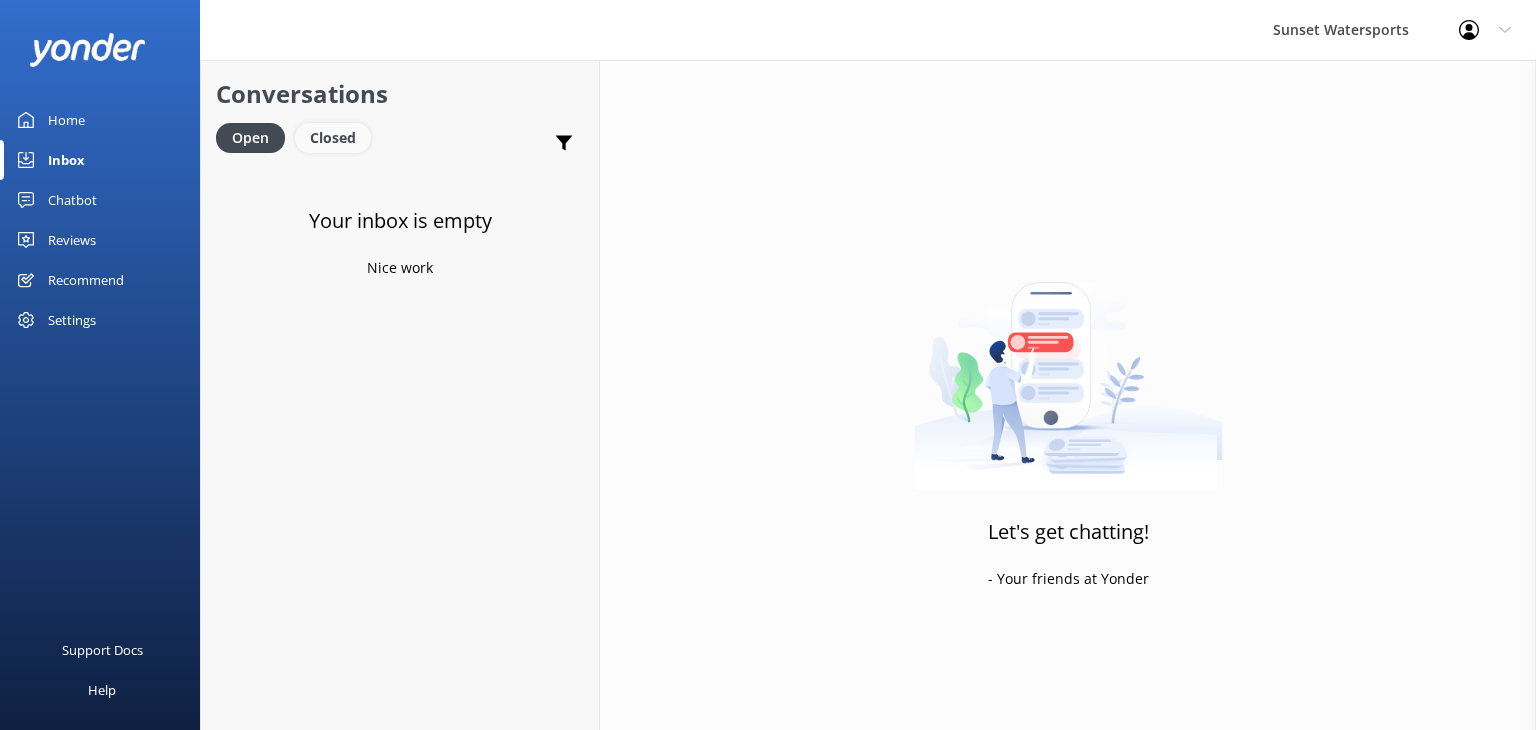 click on "Closed" at bounding box center [333, 138] 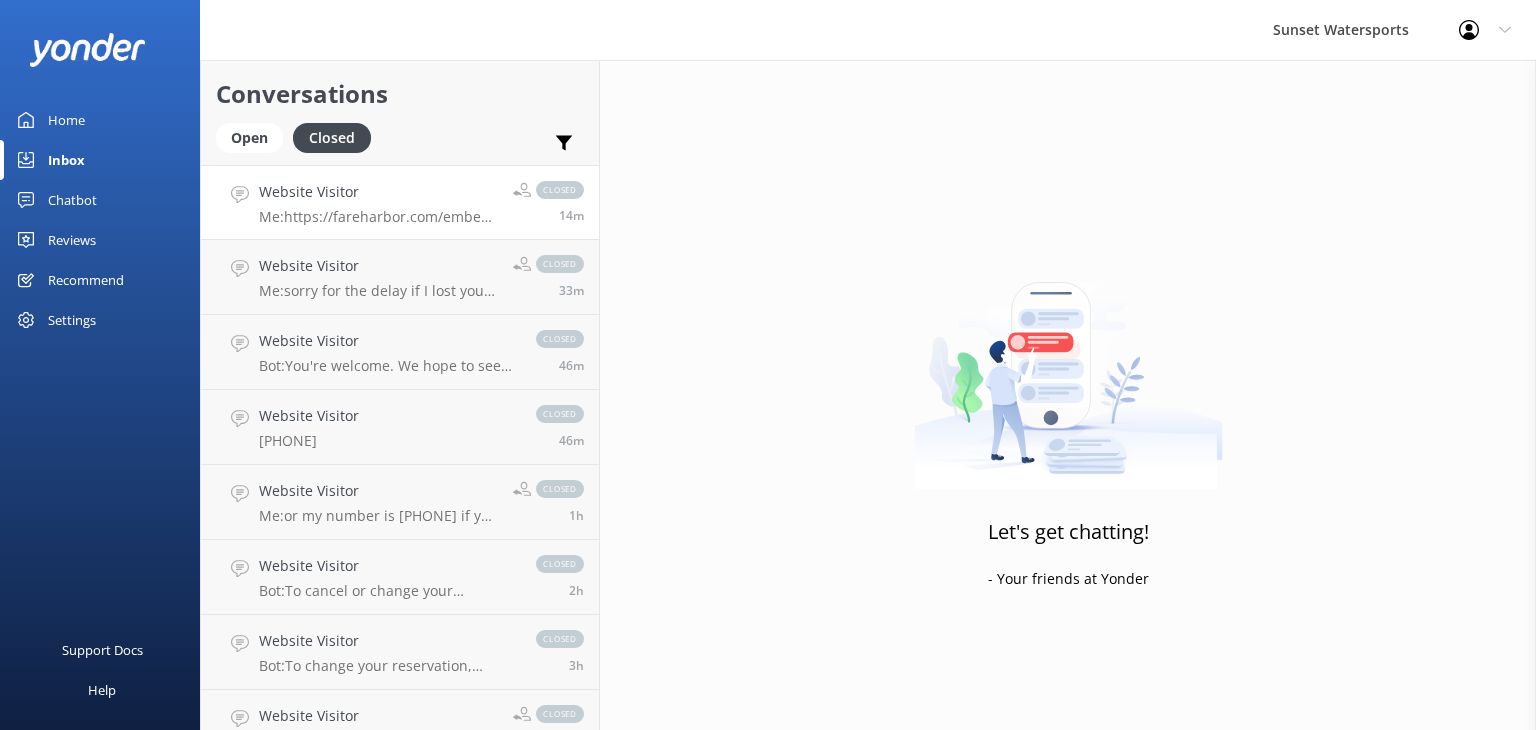 click on "Website Visitor Me:  https://fareharbor.com/embeds/book/sunsetwatersportskeywest/items/?flow=634292&asn=lucasrozene&schedule-uuid=12dcf17e-d84d-45dd-8a79-c7d5531bc012&full-items=yes&ref=lucas" at bounding box center [378, 202] 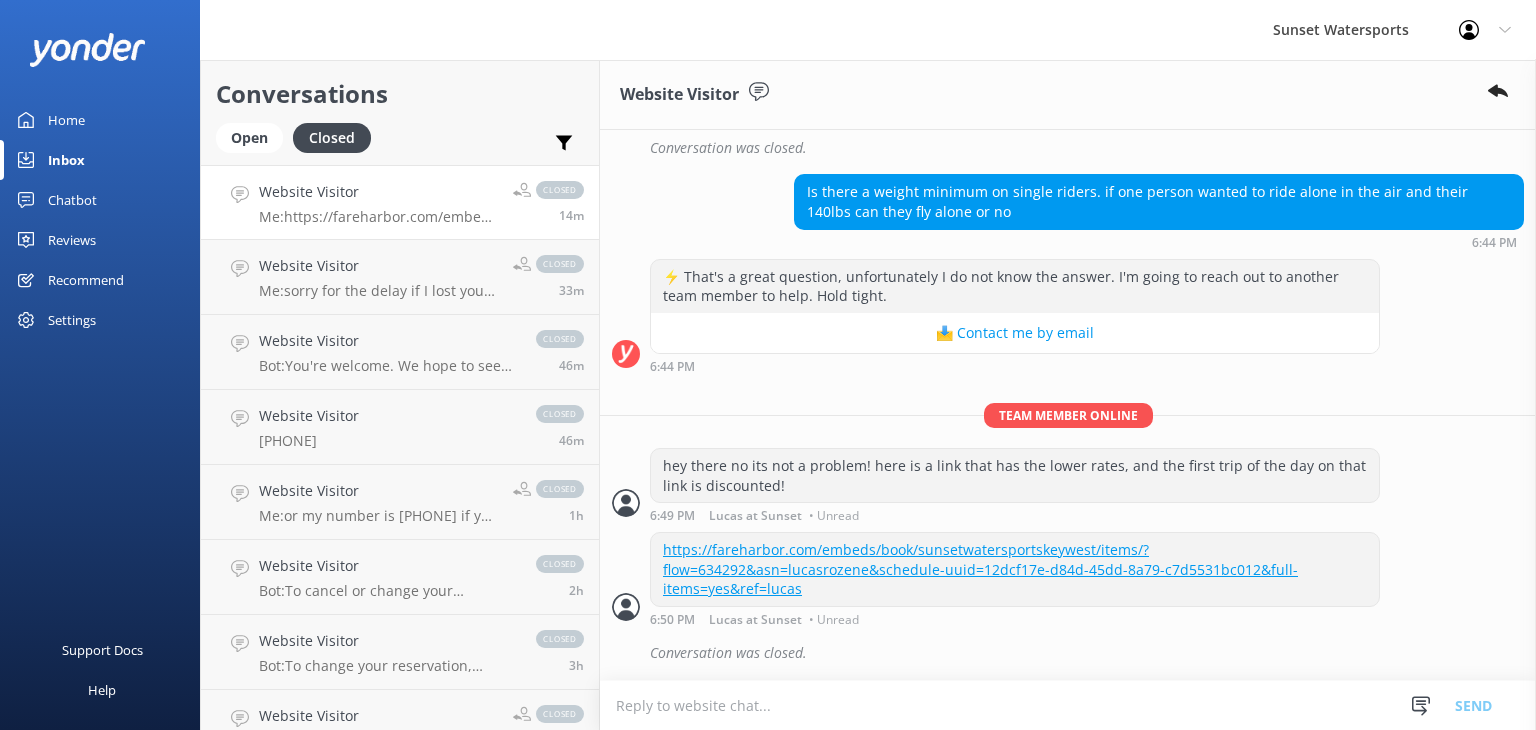 scroll, scrollTop: 20638, scrollLeft: 0, axis: vertical 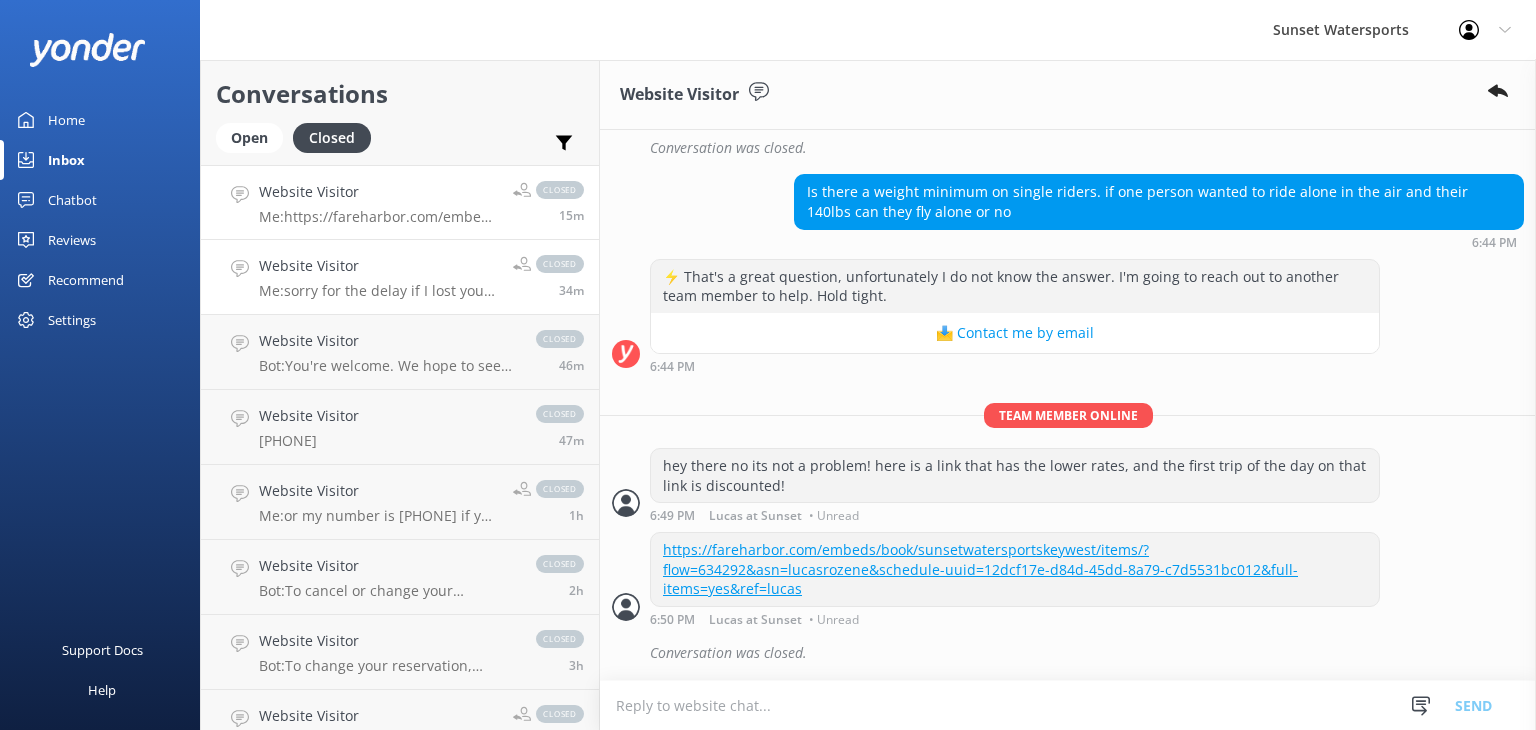 click on "Me: sorry for the delay if I lost you... glad you went out and had fun!" at bounding box center [378, 291] 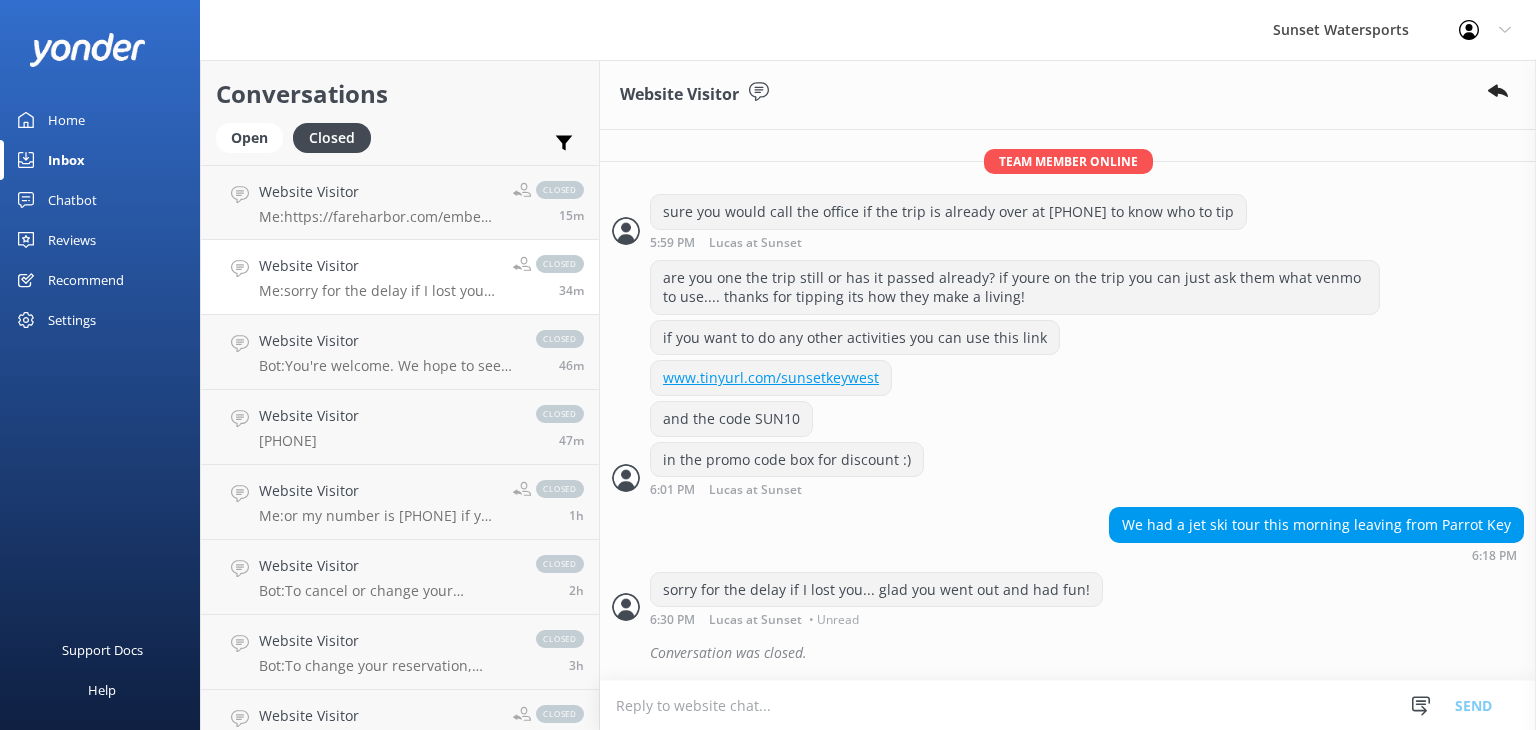 scroll, scrollTop: 1399, scrollLeft: 0, axis: vertical 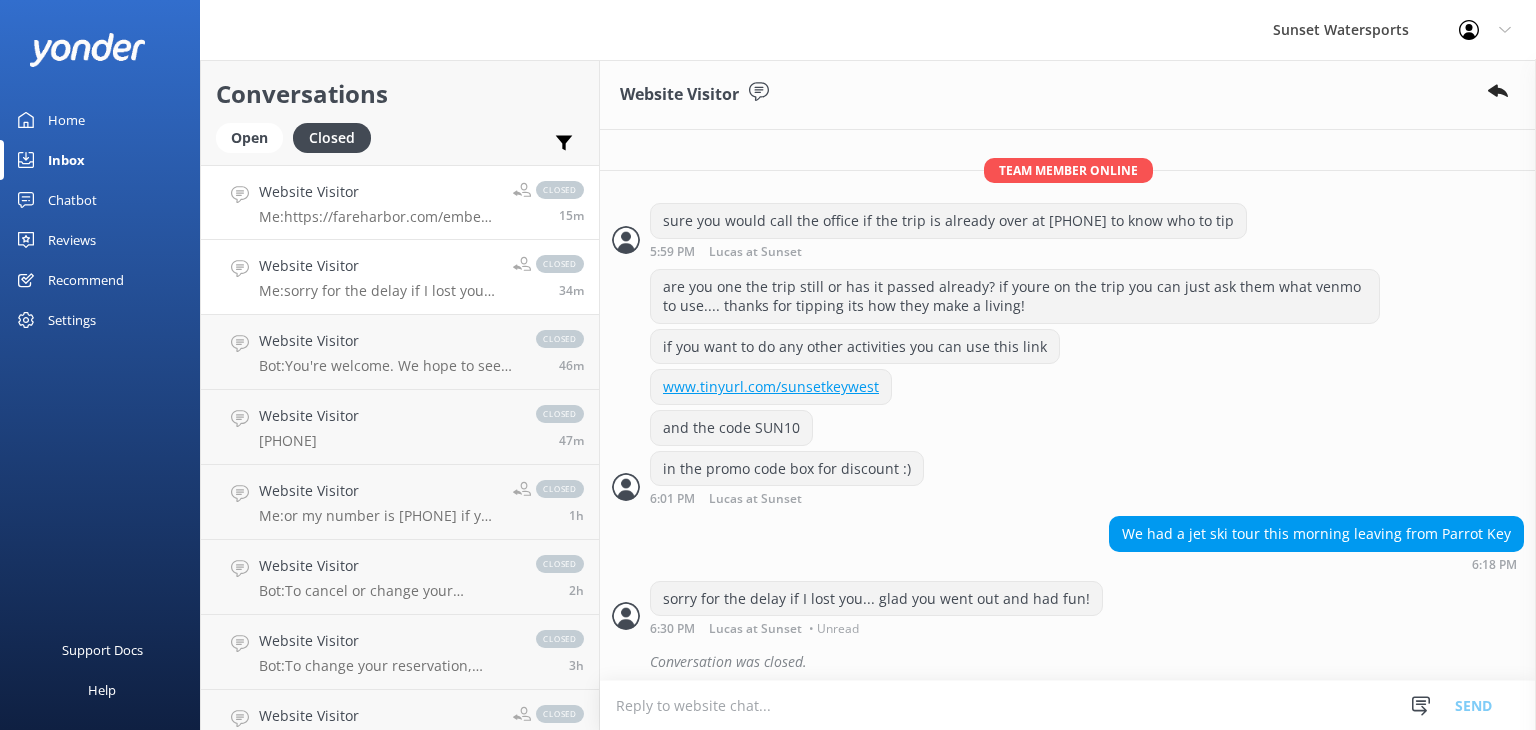 click on "Website Visitor Me:  https://fareharbor.com/embeds/book/sunsetwatersportskeywest/items/?flow=634292&asn=lucasrozene&schedule-uuid=12dcf17e-d84d-45dd-8a79-c7d5531bc012&full-items=yes&ref=lucas" at bounding box center [378, 202] 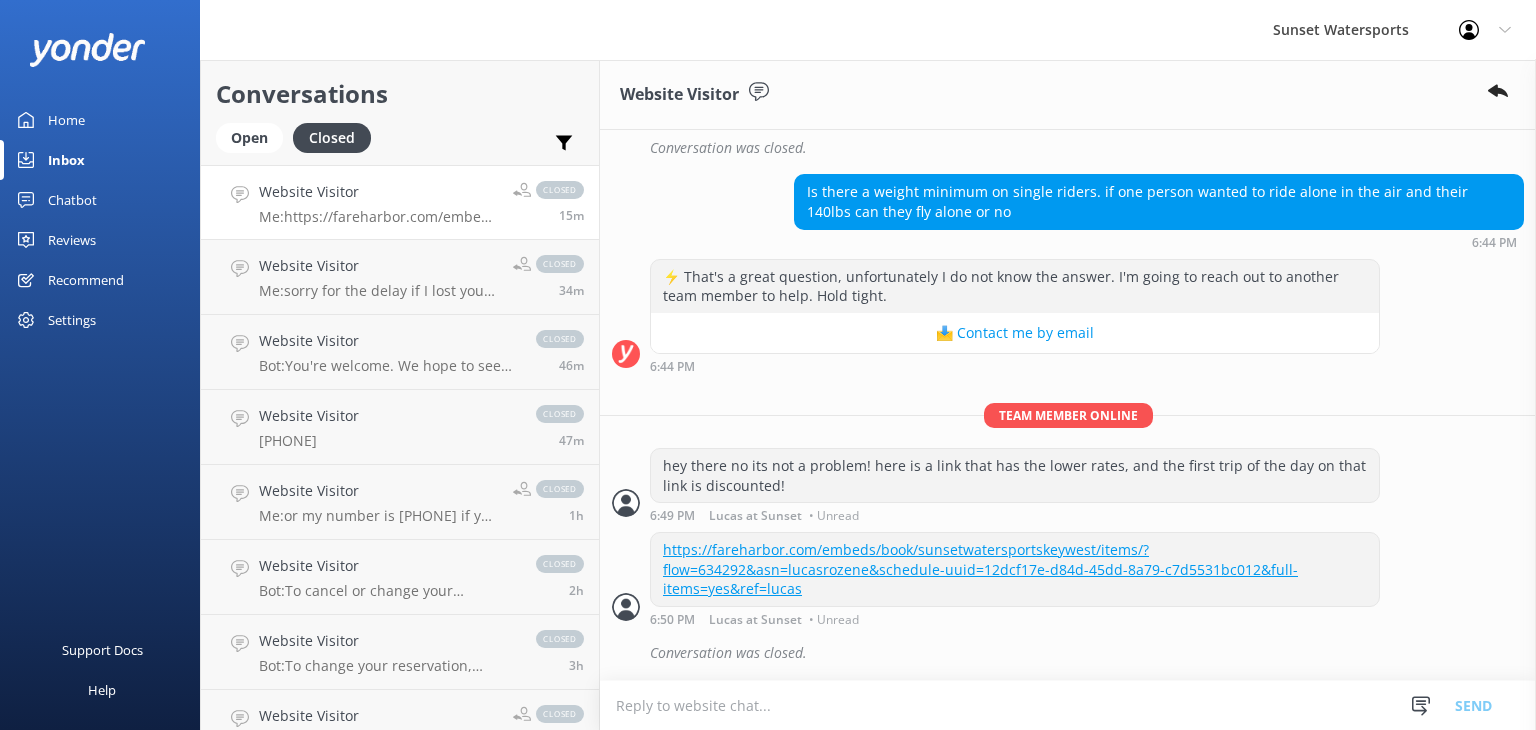 scroll, scrollTop: 20838, scrollLeft: 0, axis: vertical 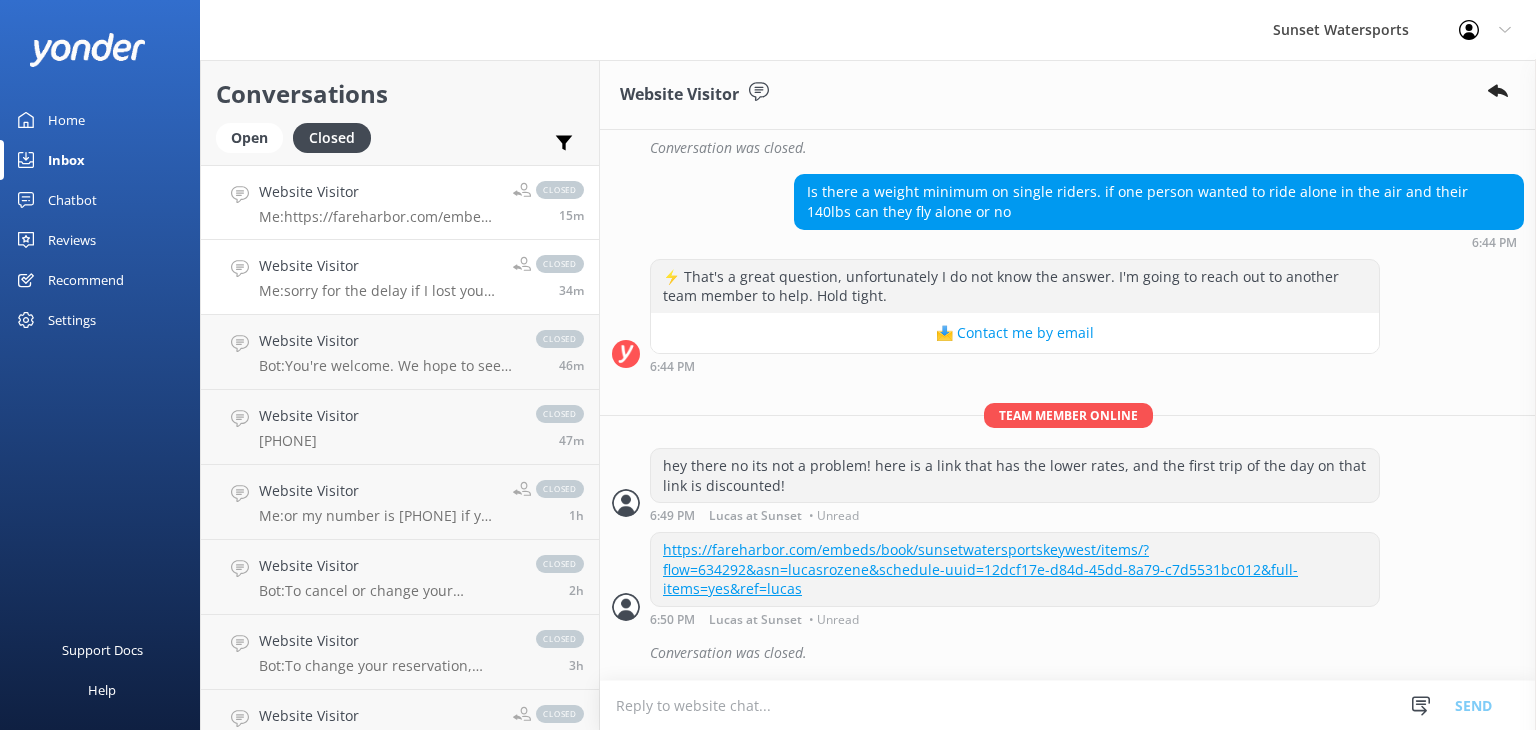 click on "closed 34m" at bounding box center [541, 277] 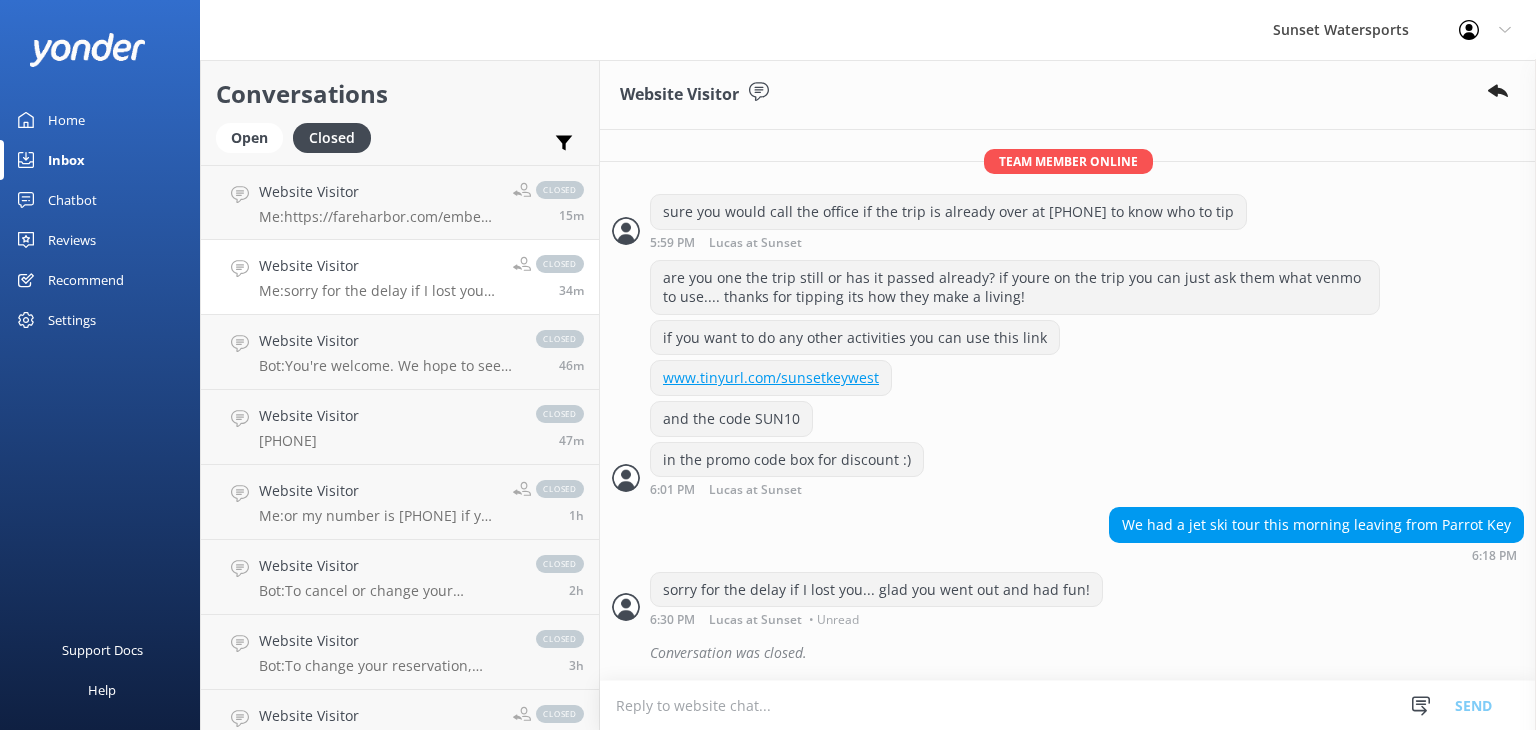 scroll, scrollTop: 1399, scrollLeft: 0, axis: vertical 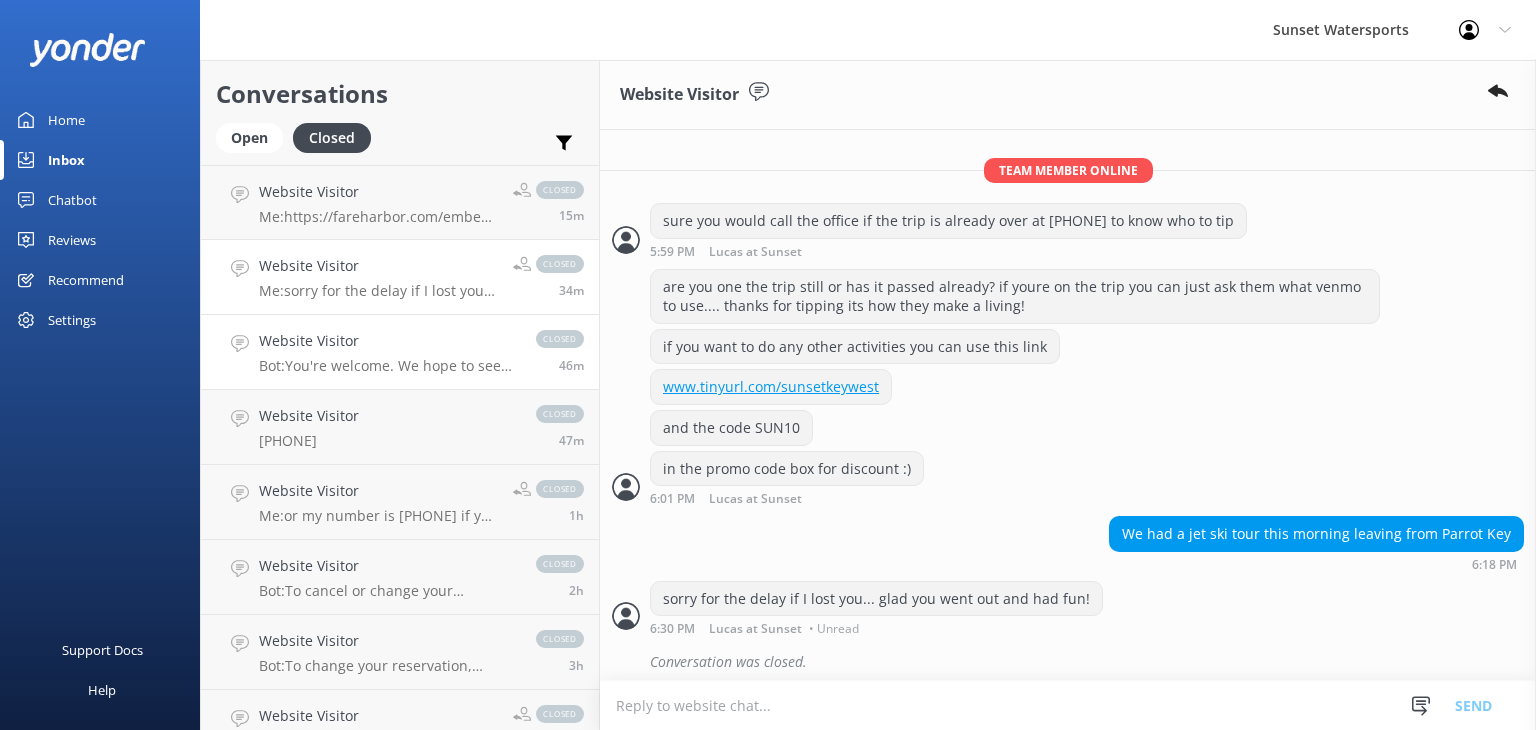 click on "Bot: You're welcome. We hope to see you at Sunset Watersports soon!" at bounding box center [387, 366] 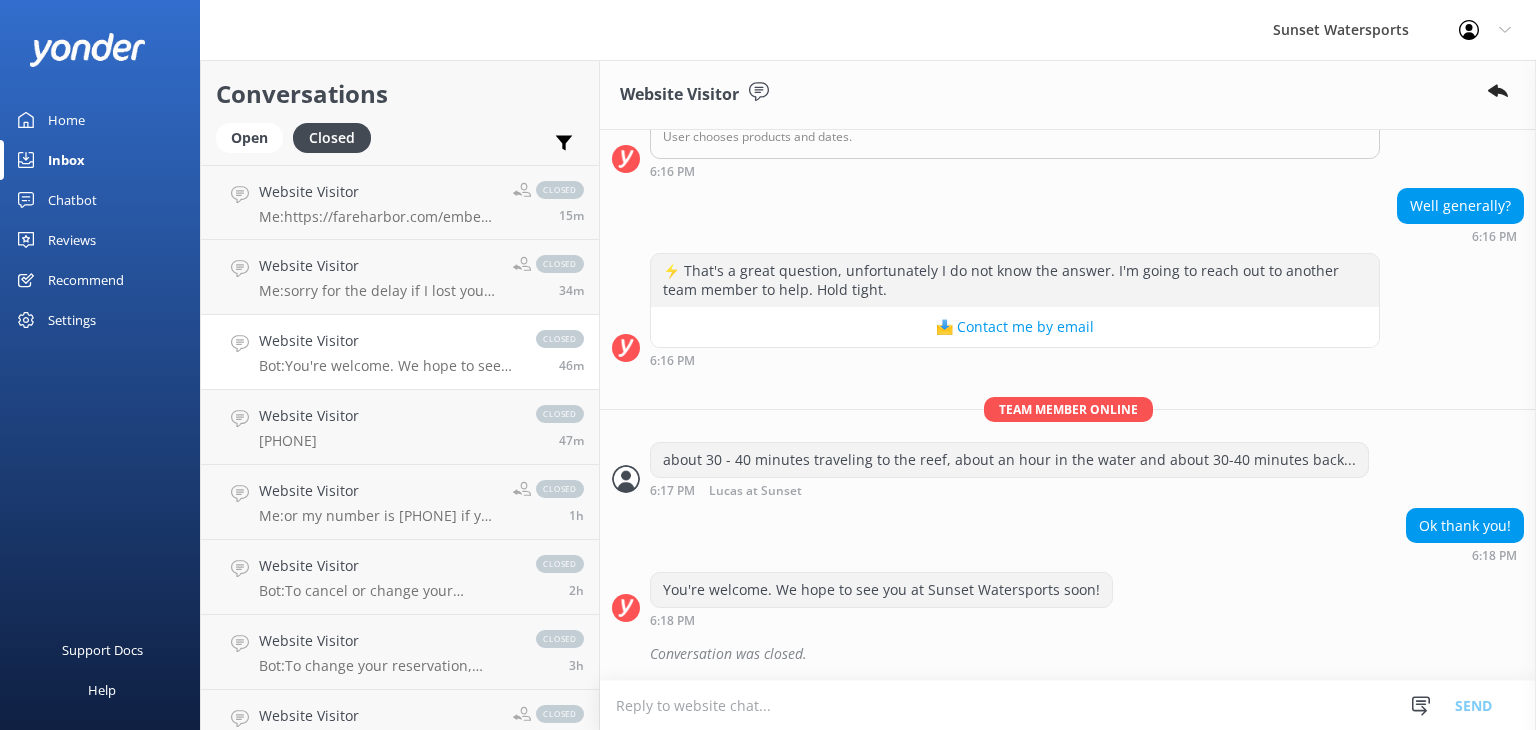 scroll, scrollTop: 352, scrollLeft: 0, axis: vertical 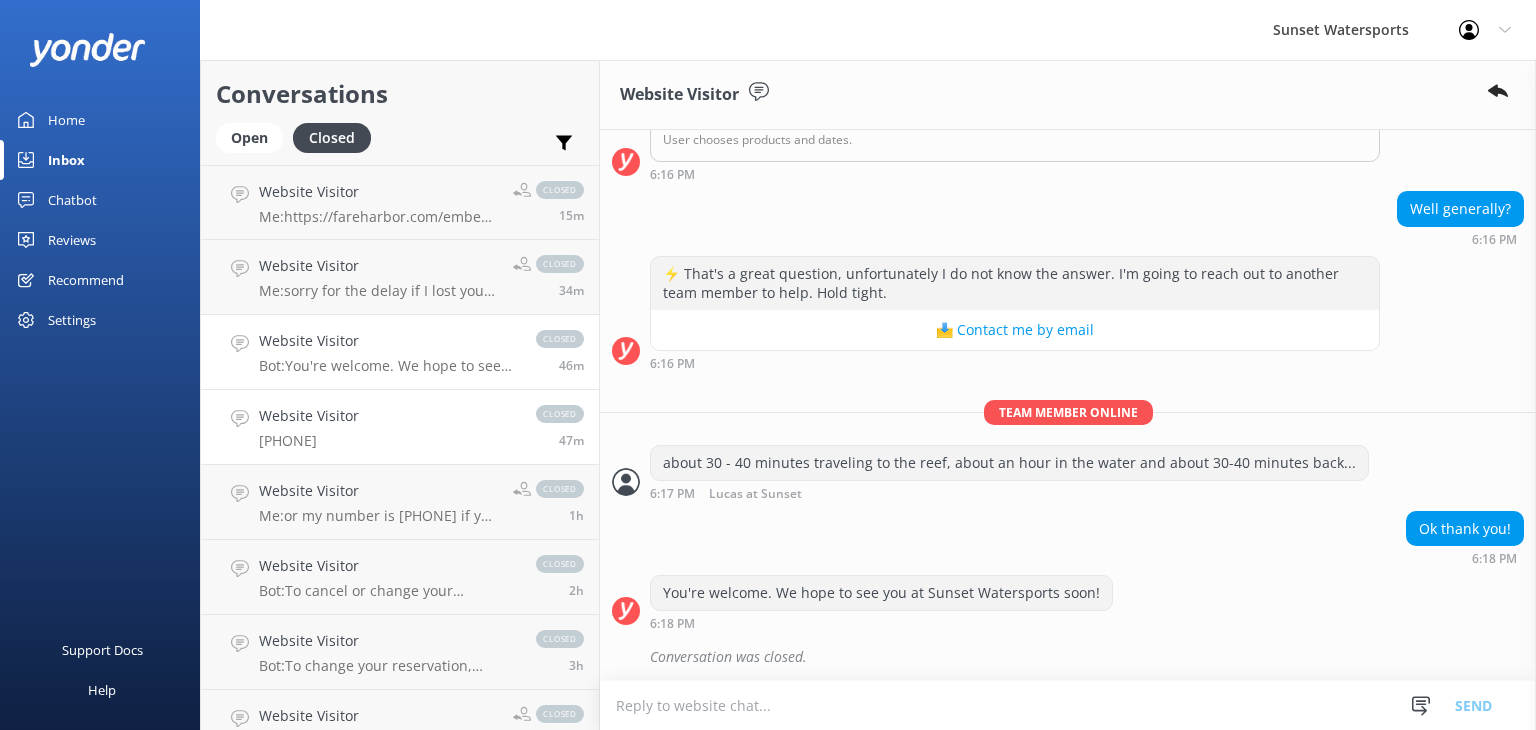 click on "Website Visitor 6622741212 closed 47m" at bounding box center [400, 427] 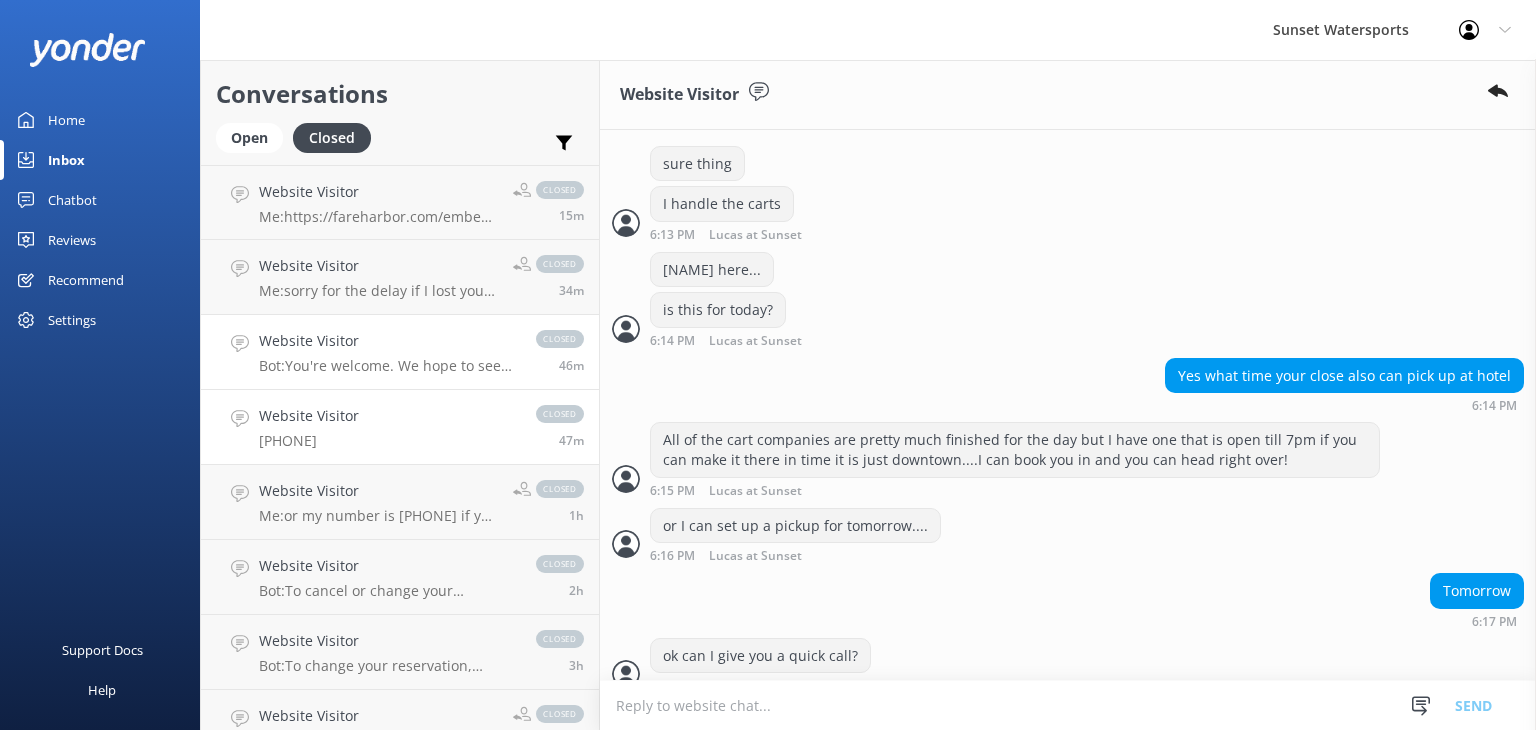 scroll, scrollTop: 500, scrollLeft: 0, axis: vertical 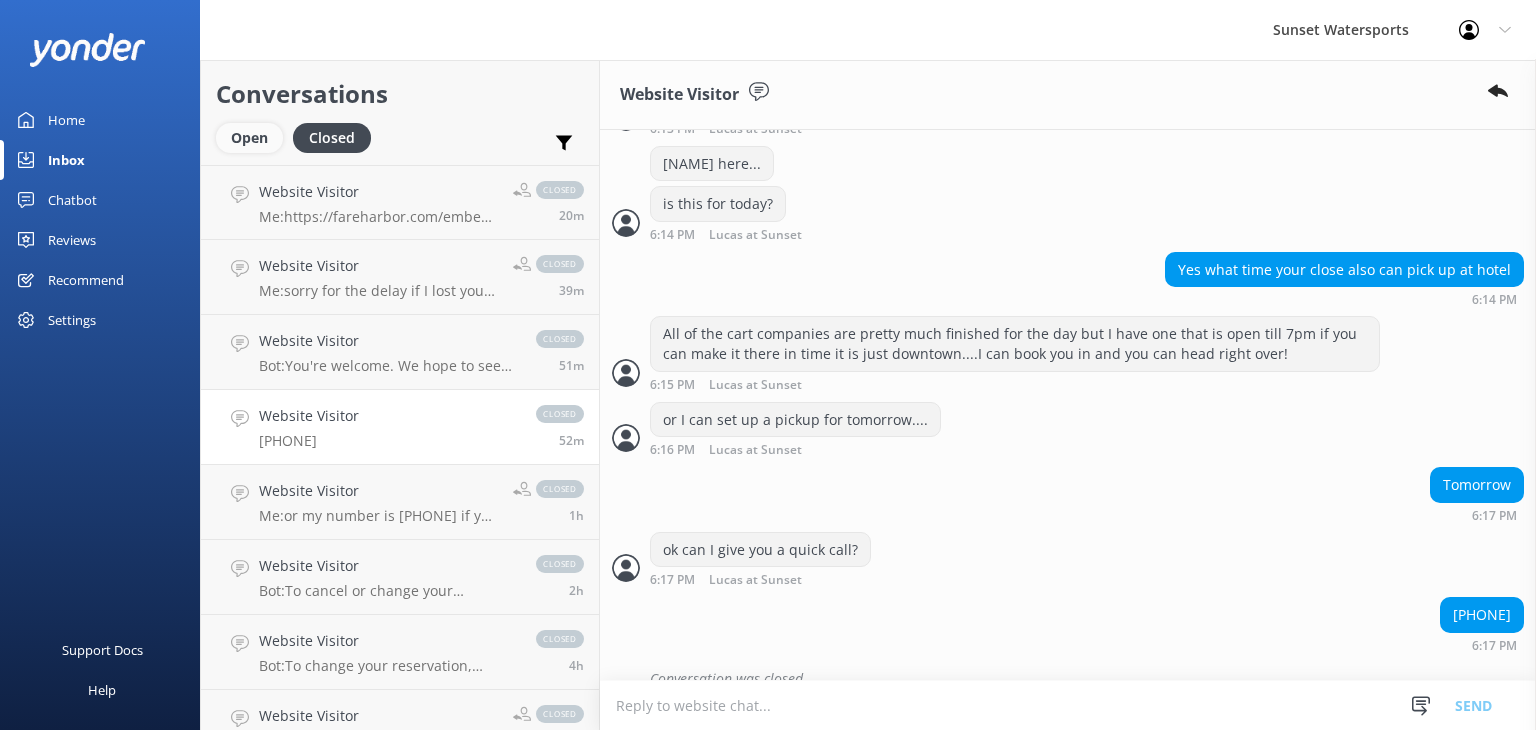 click on "Open" at bounding box center [249, 138] 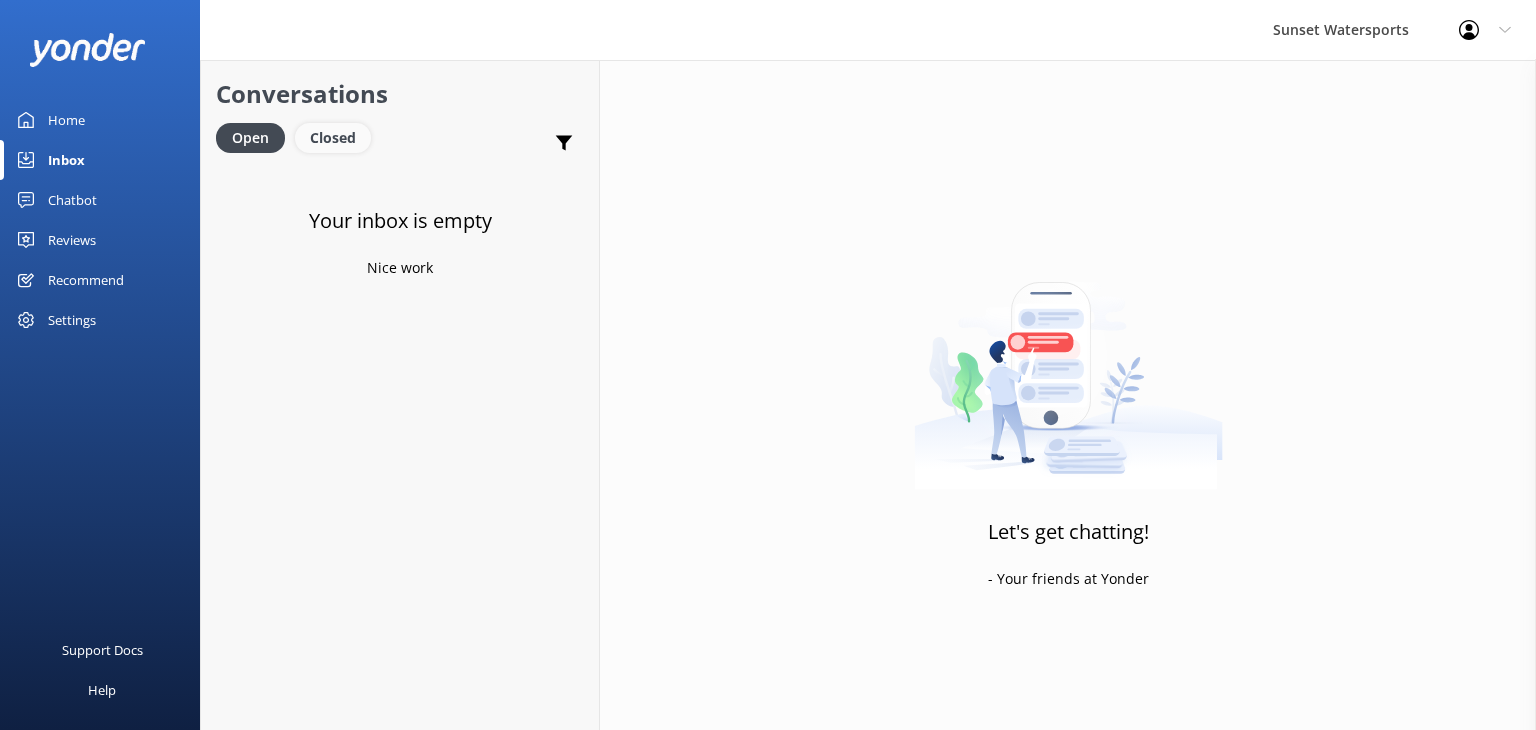 click on "Closed" at bounding box center [333, 138] 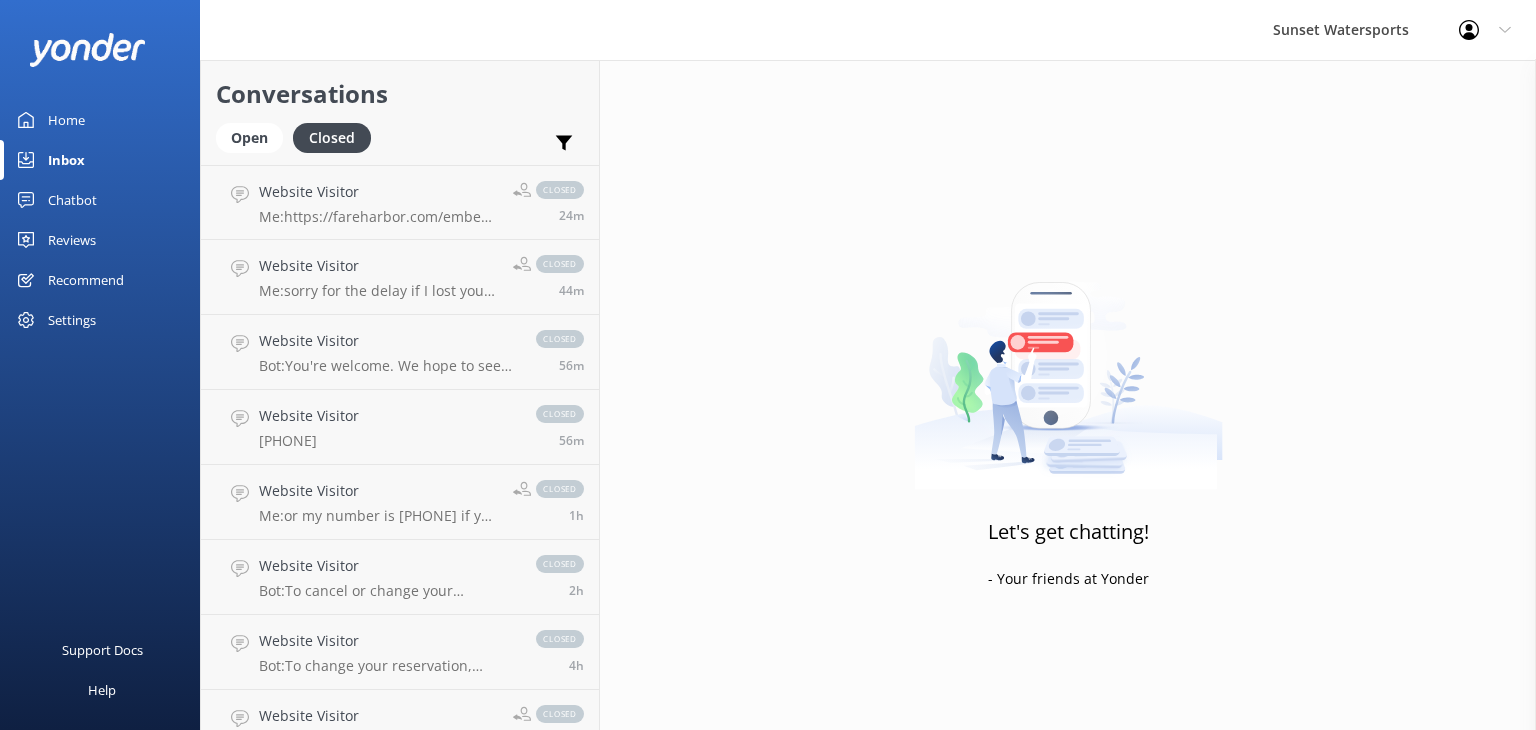 scroll, scrollTop: 0, scrollLeft: 0, axis: both 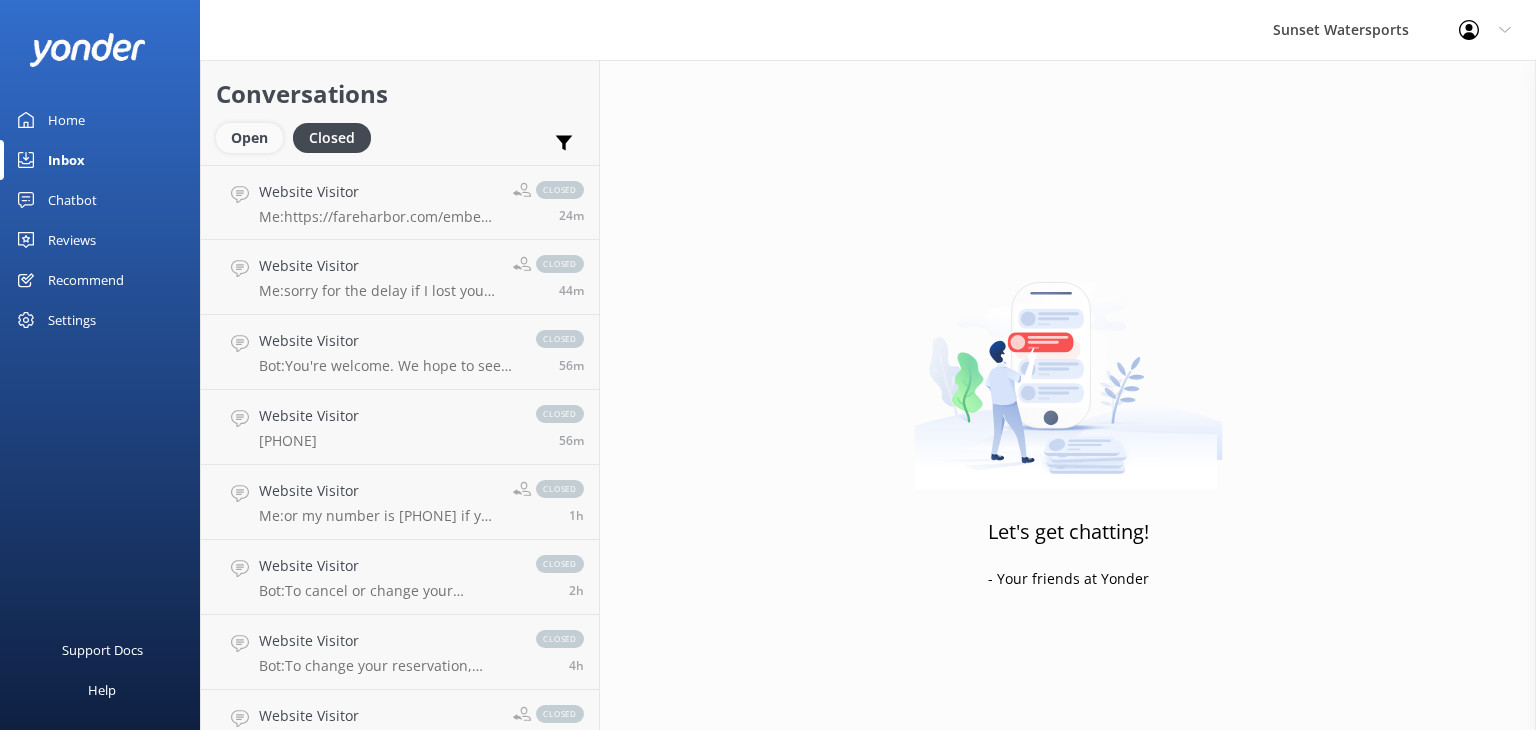 click on "Open" at bounding box center [249, 138] 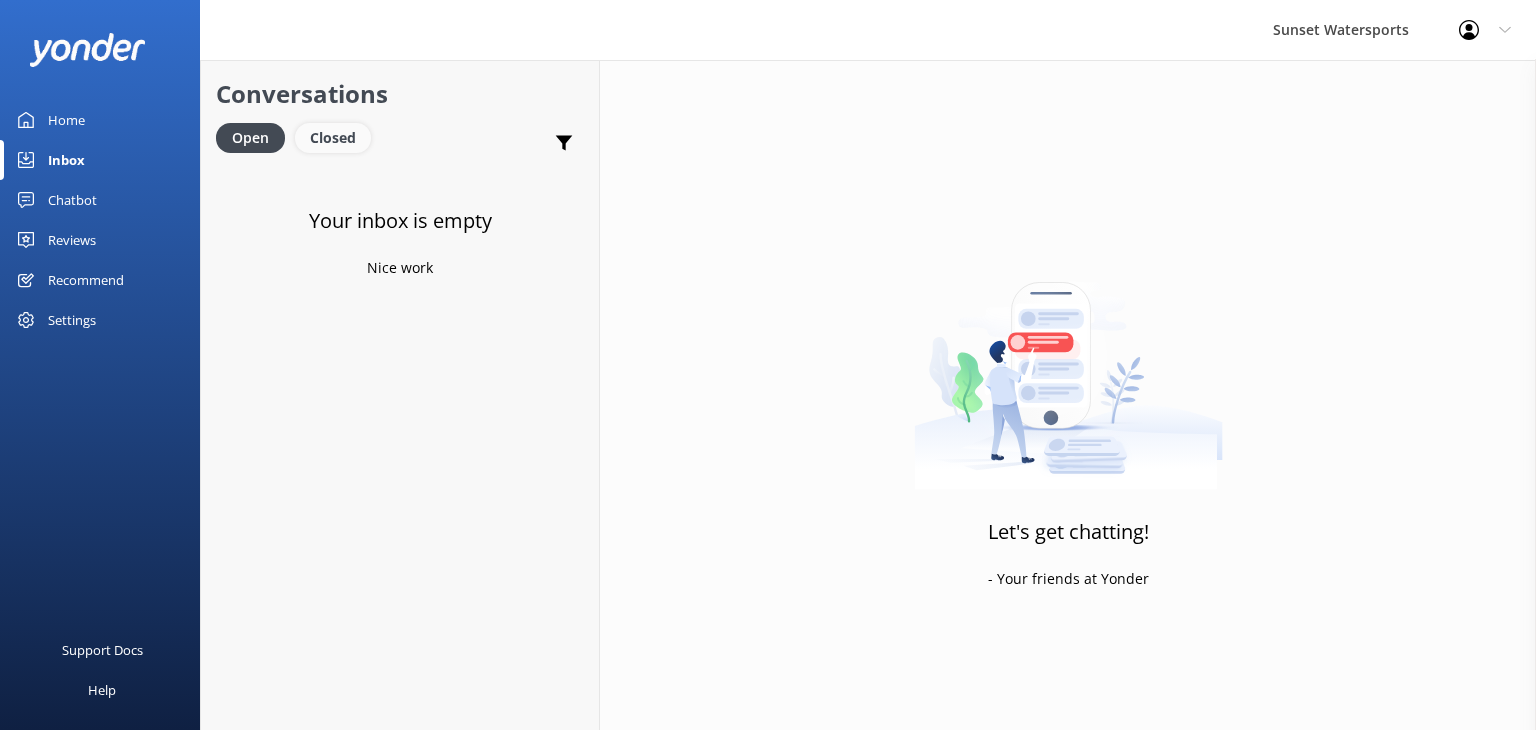 click on "Closed" at bounding box center [333, 138] 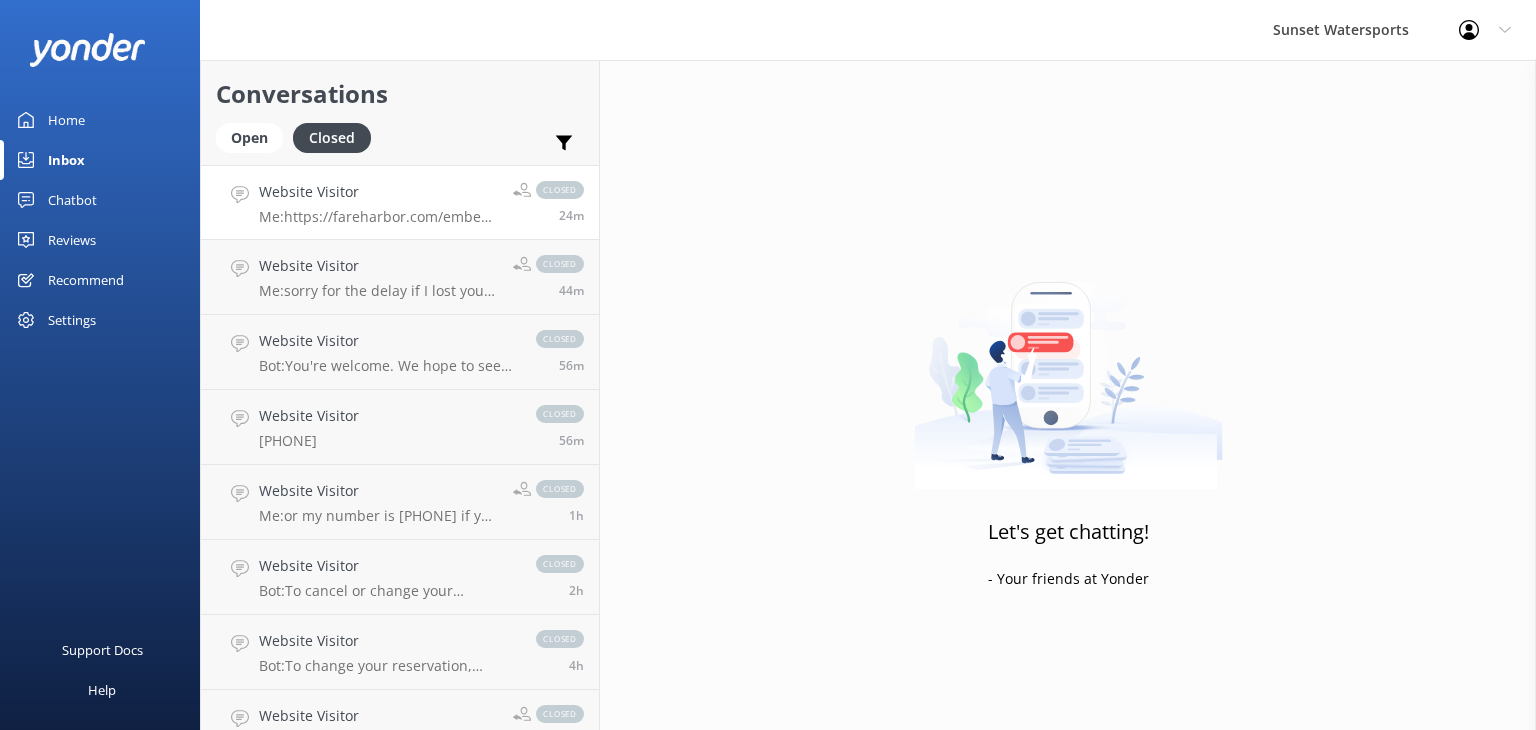 click on "Me: [URL]&asn=[FIRST][LAST]&schedule-uuid=12dcf17e-d84d-45dd-8a79-c7d5531bc012&full-items=yes&ref=[FIRST][LAST] closed 24m" at bounding box center [378, 217] 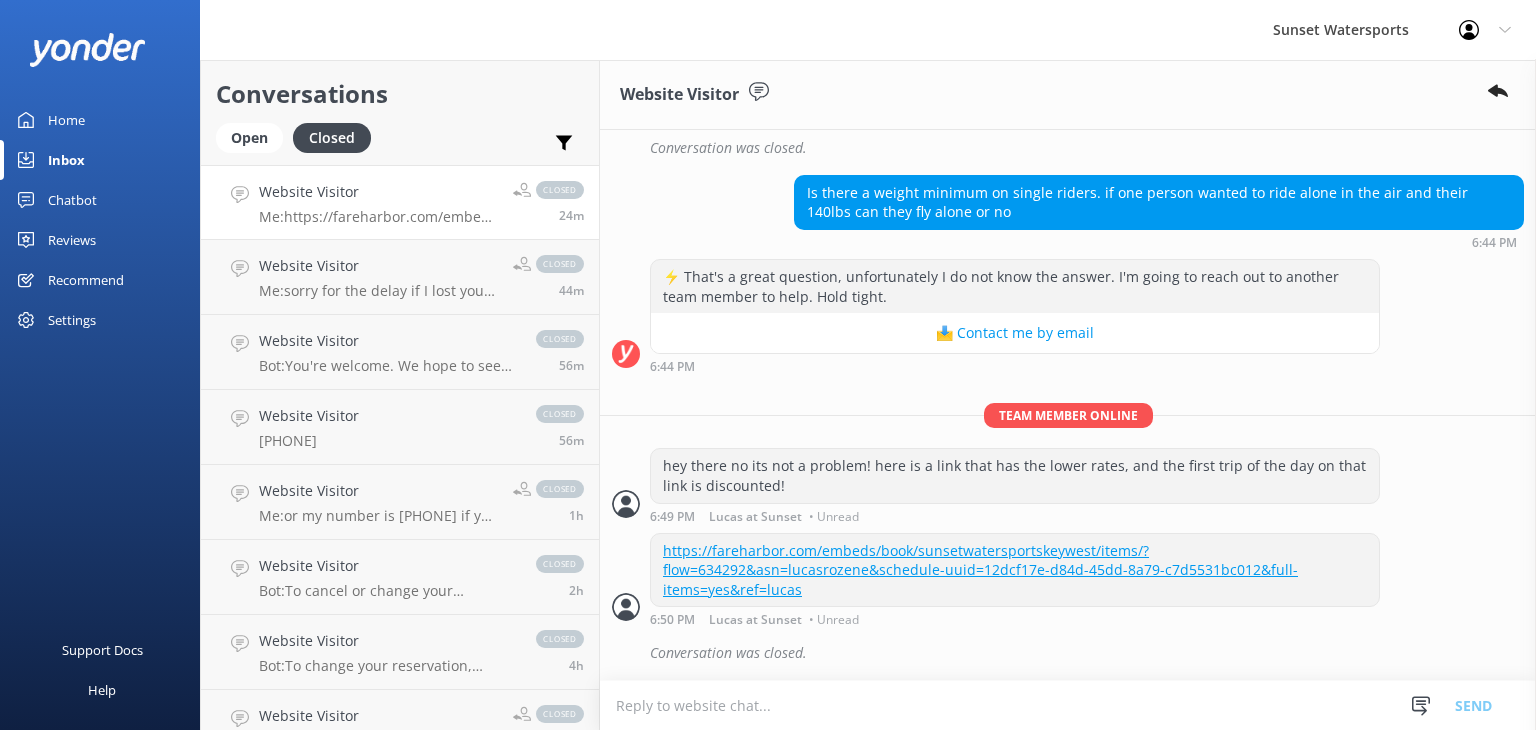 scroll, scrollTop: 20838, scrollLeft: 0, axis: vertical 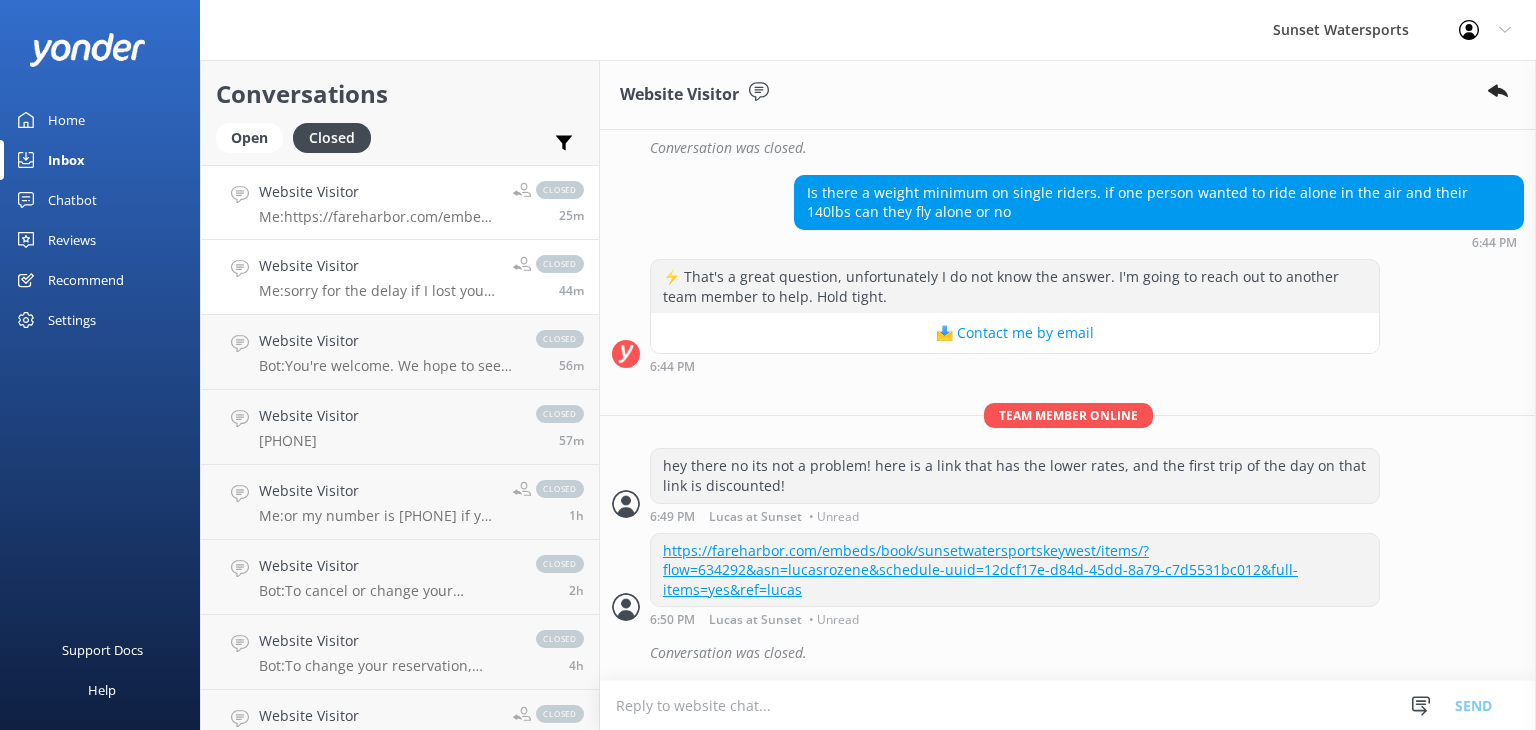click on "Me: sorry for the delay if I lost you... glad you went out and had fun!" at bounding box center [378, 291] 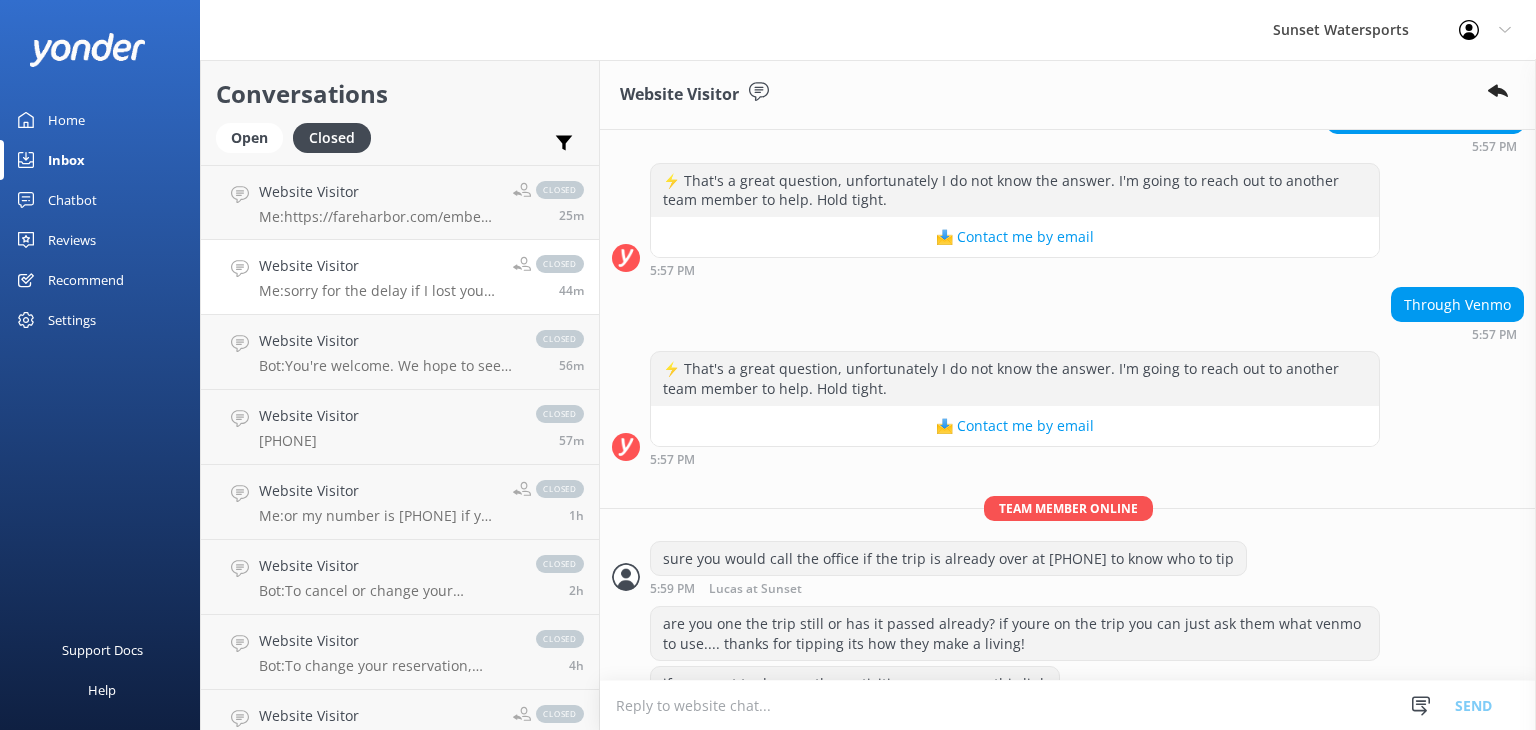 scroll, scrollTop: 1398, scrollLeft: 0, axis: vertical 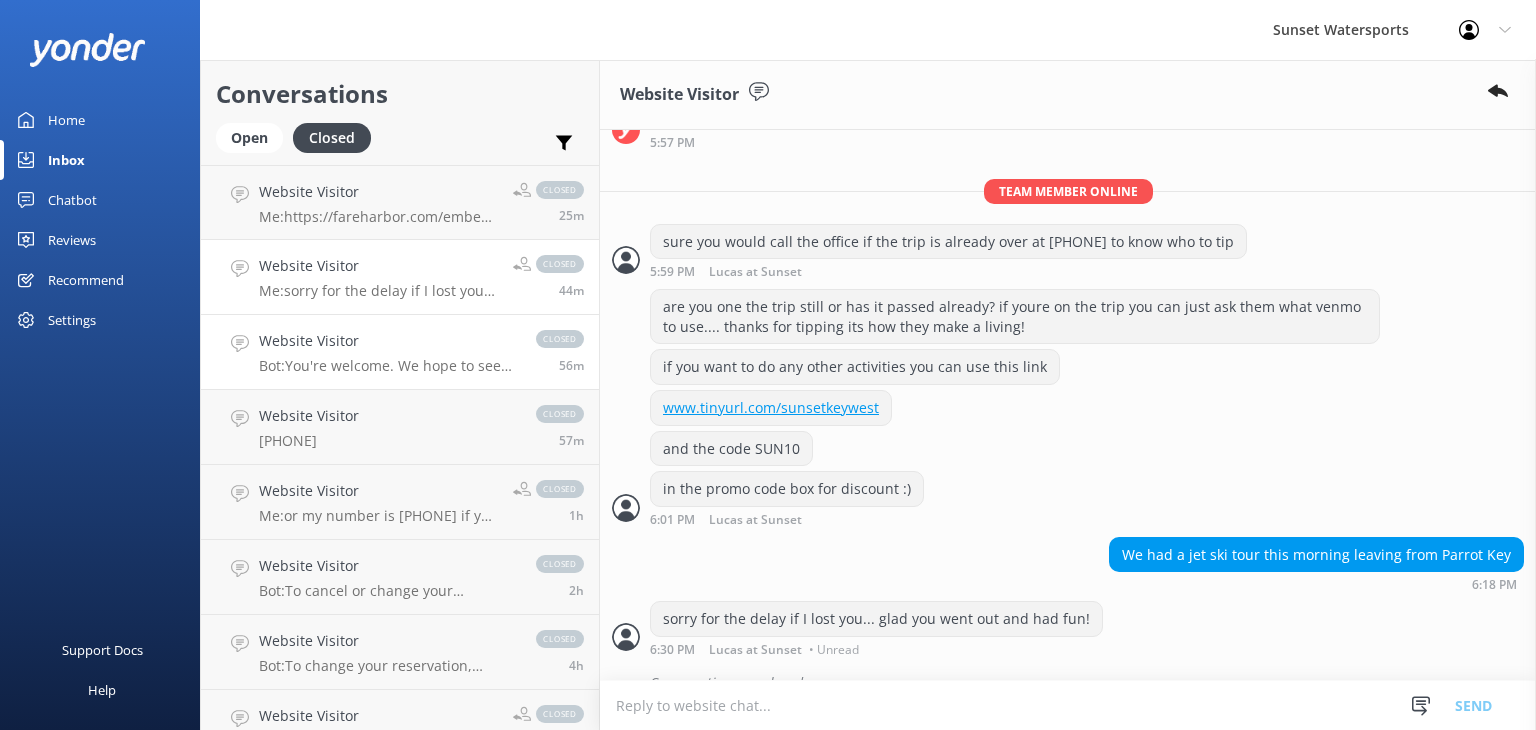 click on "Bot: You're welcome. We hope to see you at Sunset Watersports soon!" at bounding box center (387, 366) 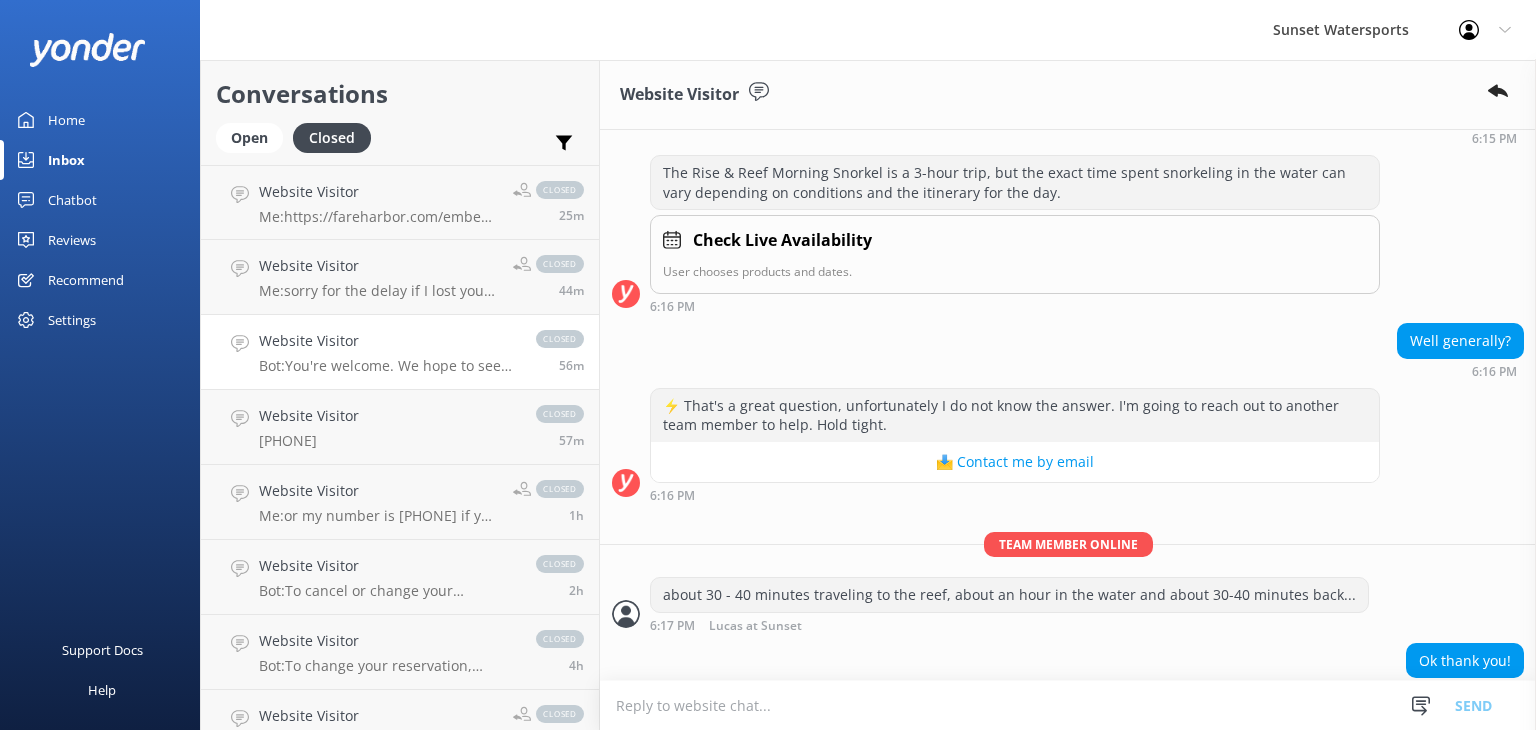 scroll, scrollTop: 351, scrollLeft: 0, axis: vertical 